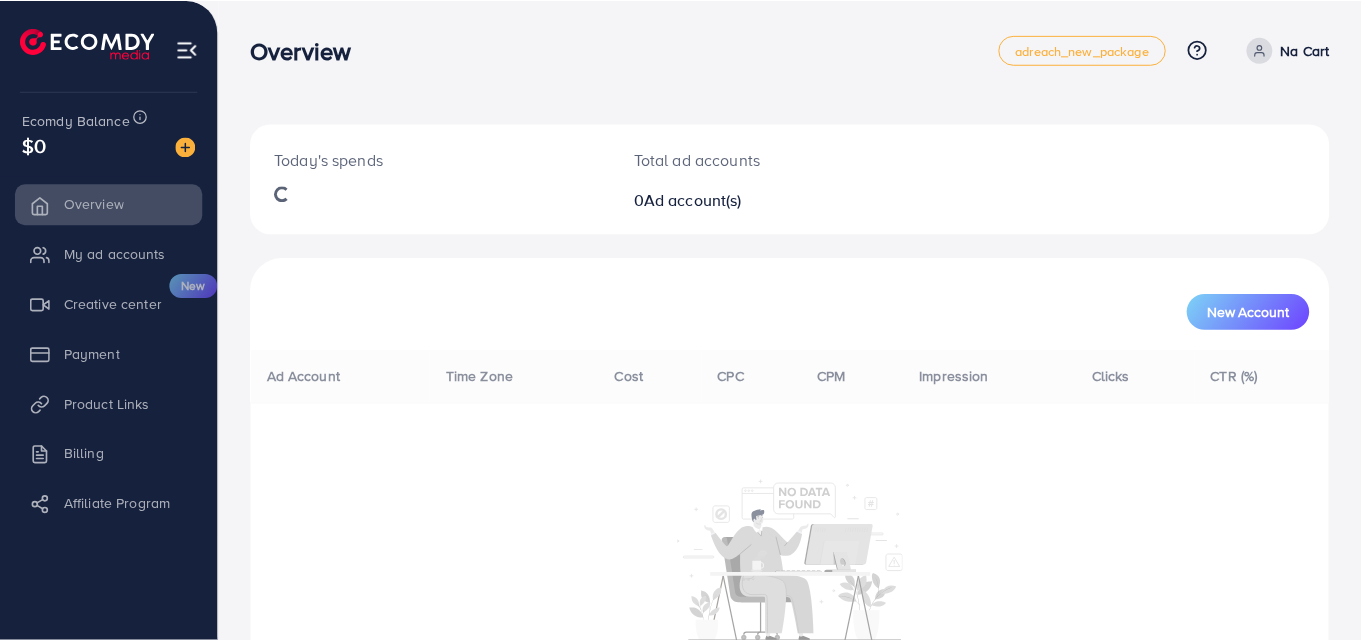 scroll, scrollTop: 0, scrollLeft: 0, axis: both 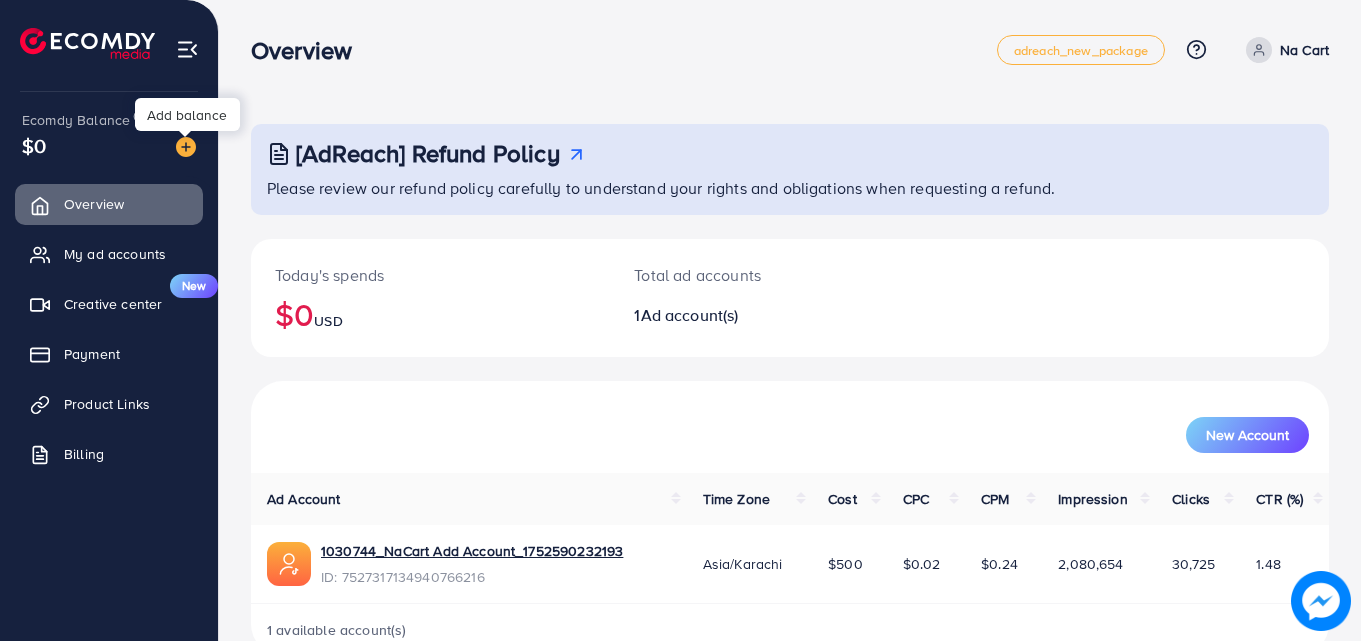 click at bounding box center (186, 147) 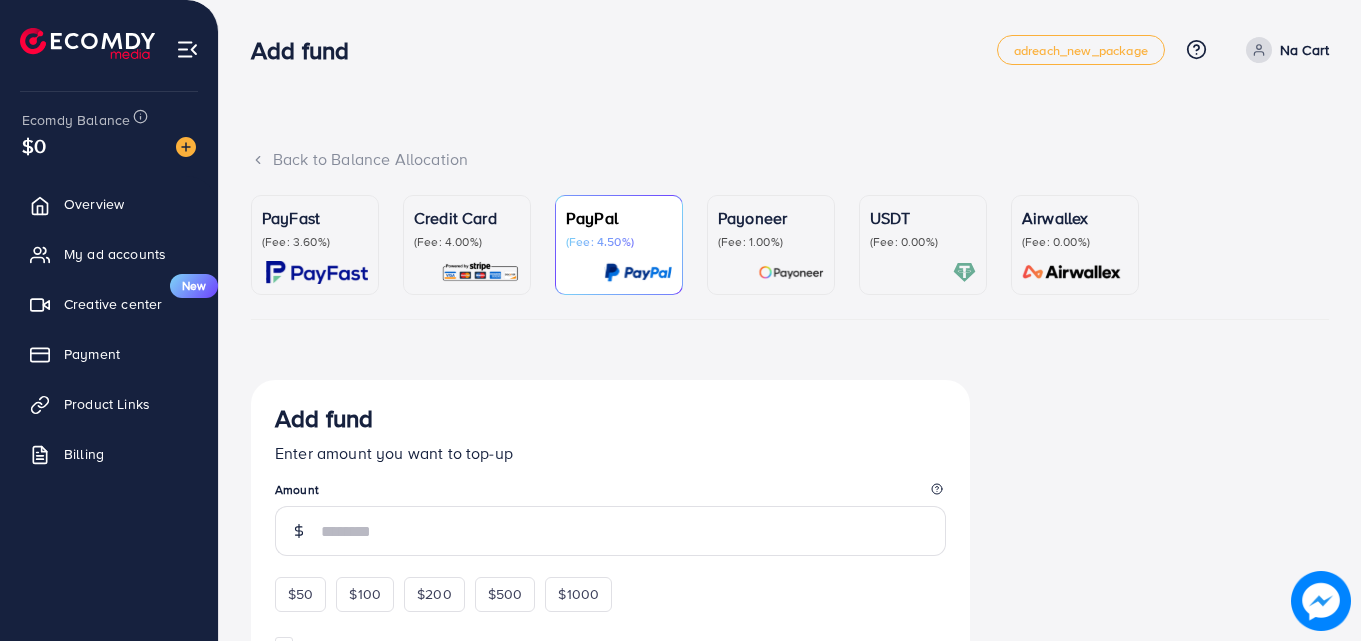 click on "(Fee: 3.60%)" at bounding box center (315, 242) 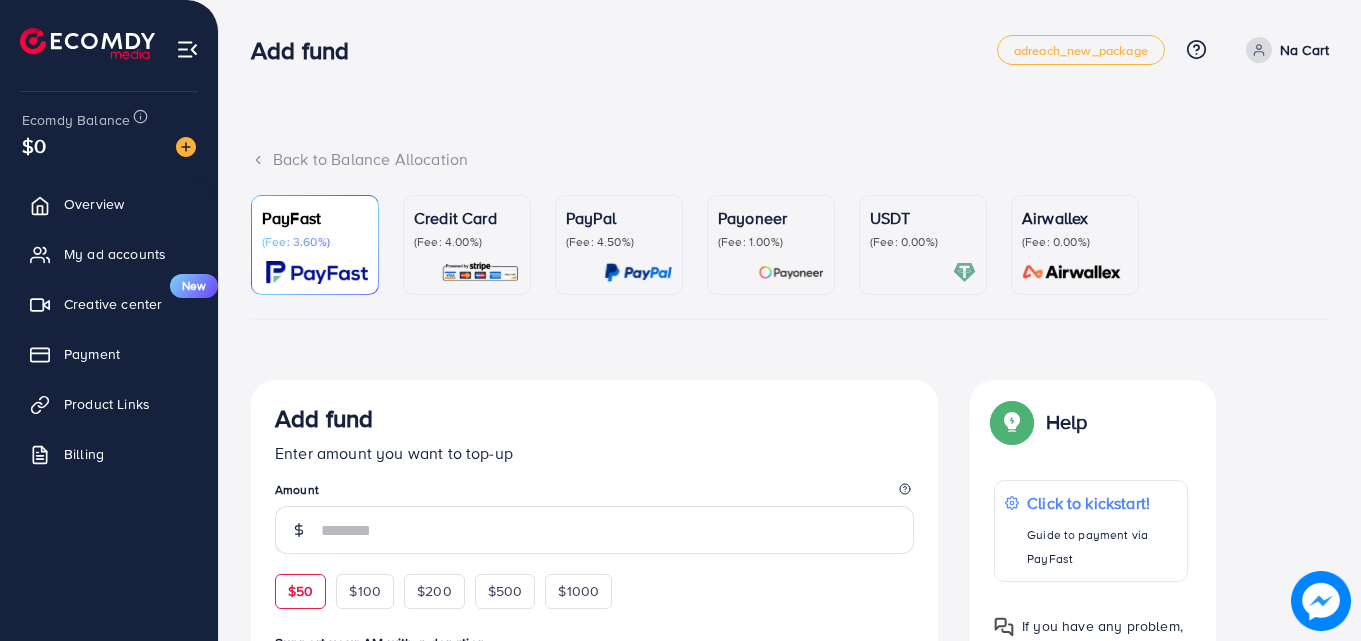 click on "$50" at bounding box center (300, 591) 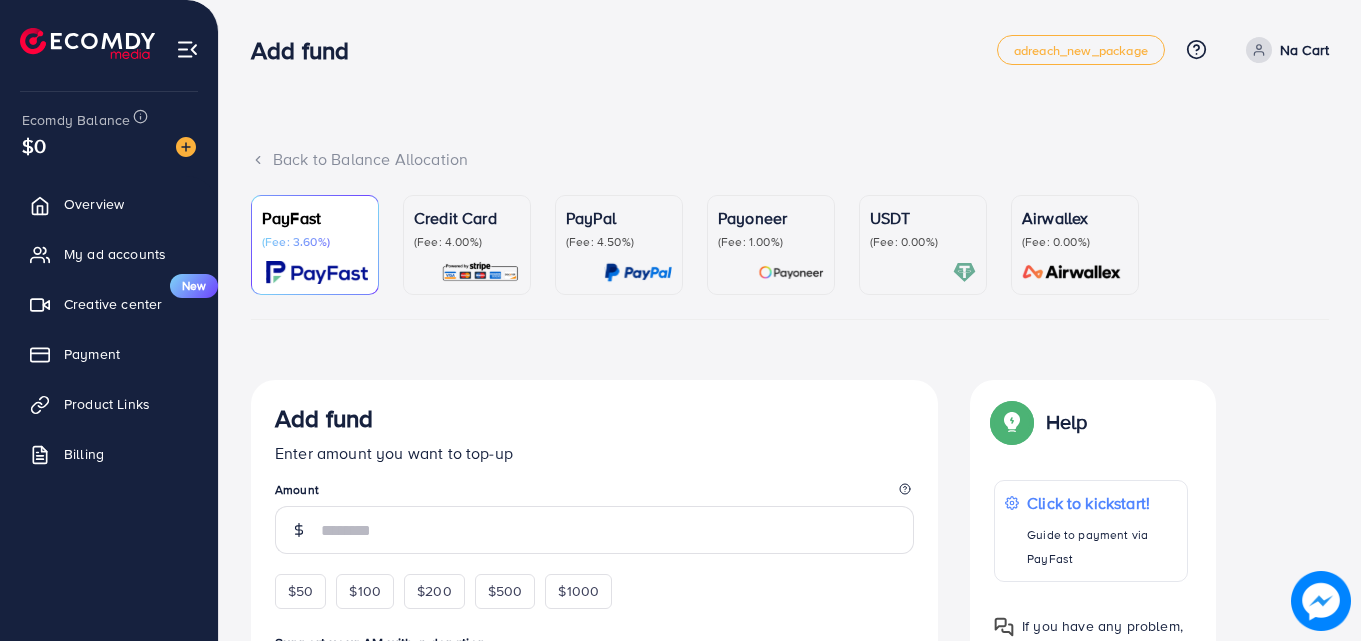 type on "**" 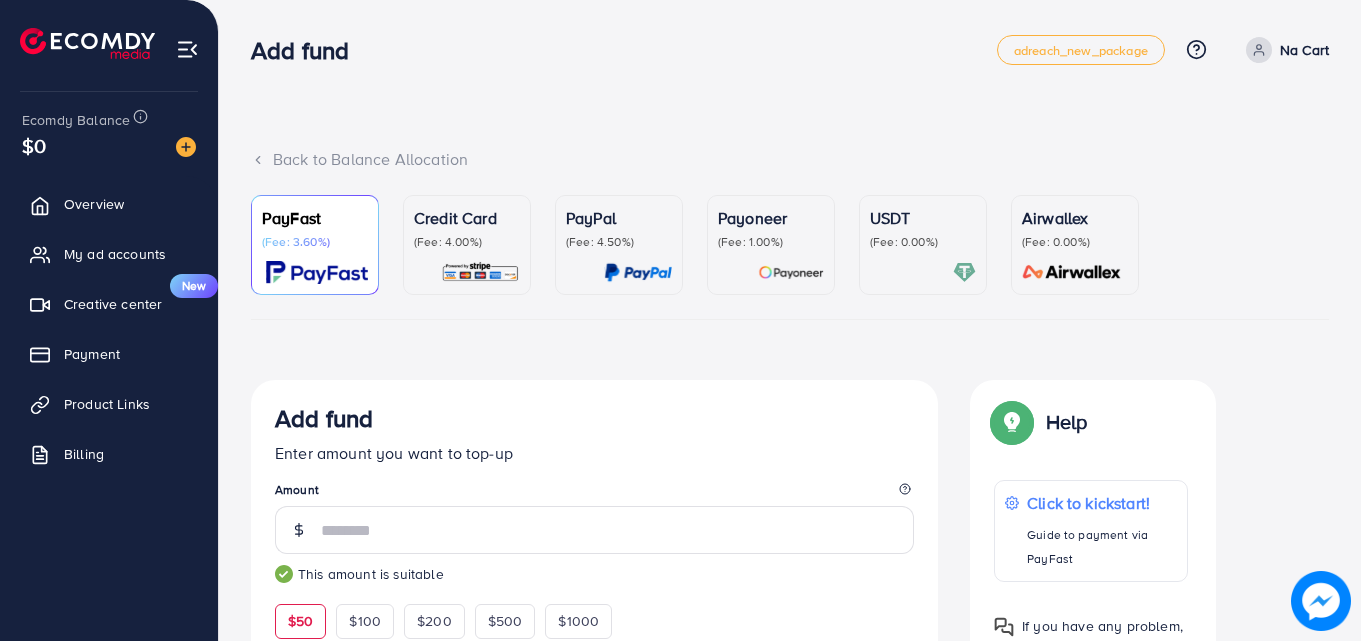 click on "PayFast   (Fee: 3.60%)   Credit Card   (Fee: 4.00%)   PayPal   (Fee: 4.50%)   Payoneer   (Fee: 1.00%)   USDT   (Fee: 0.00%)   Airwallex   (Fee: 0.00%)   Currency Code:   Merchant ID:   Merchant Name:   Token:   Success URL:   Failure URL:   Checkout URL:   Customer Email:   [EMAIL]   Customer Mobile:   [PHONE]   Transaction Amount:   Basket ID:   Transaction Date:  Add fund Enter amount you want to top-up Amount **  This amount is suitable  $50 $100 $200 $500 $1000 Support your AM with a donation 5% 10% 15% 20%  Pay now   Summary   Amount   50 USD   Payment Method  PayFast  Service charge   (6.00%)  3 USD  Tip  0 USD  Subtotal   53 USD   Converted subtotal   15,900 PKR   PayFast fee   (3.60%)  572.4 PKR  Total Amount   16,472.4 PKR   Help   Help   Click to kickstart!   Guide to payment via PayFast   If you have any problem, please contact us by   Messenger   If you have any problem, please contact us by   Messenger   Top-up Success!   Thanks you for your purchase. Please check your balance again.   Summary   Client   [NAME]" at bounding box center [790, 801] 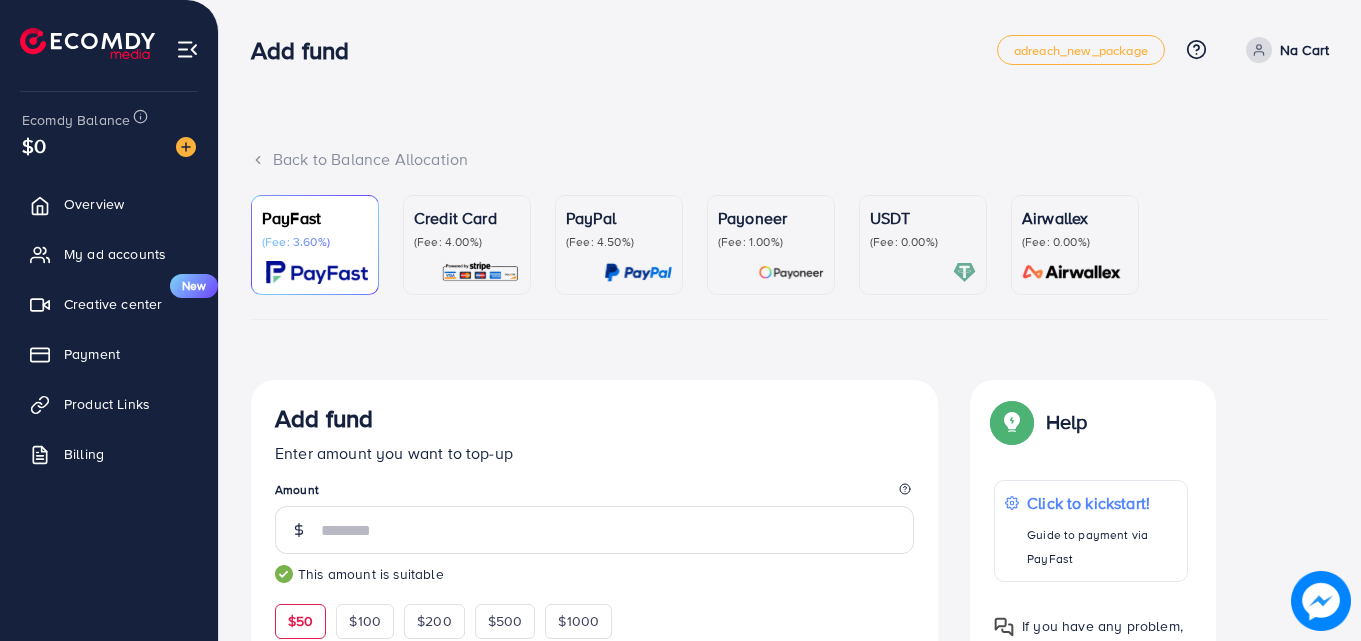 scroll, scrollTop: 494, scrollLeft: 0, axis: vertical 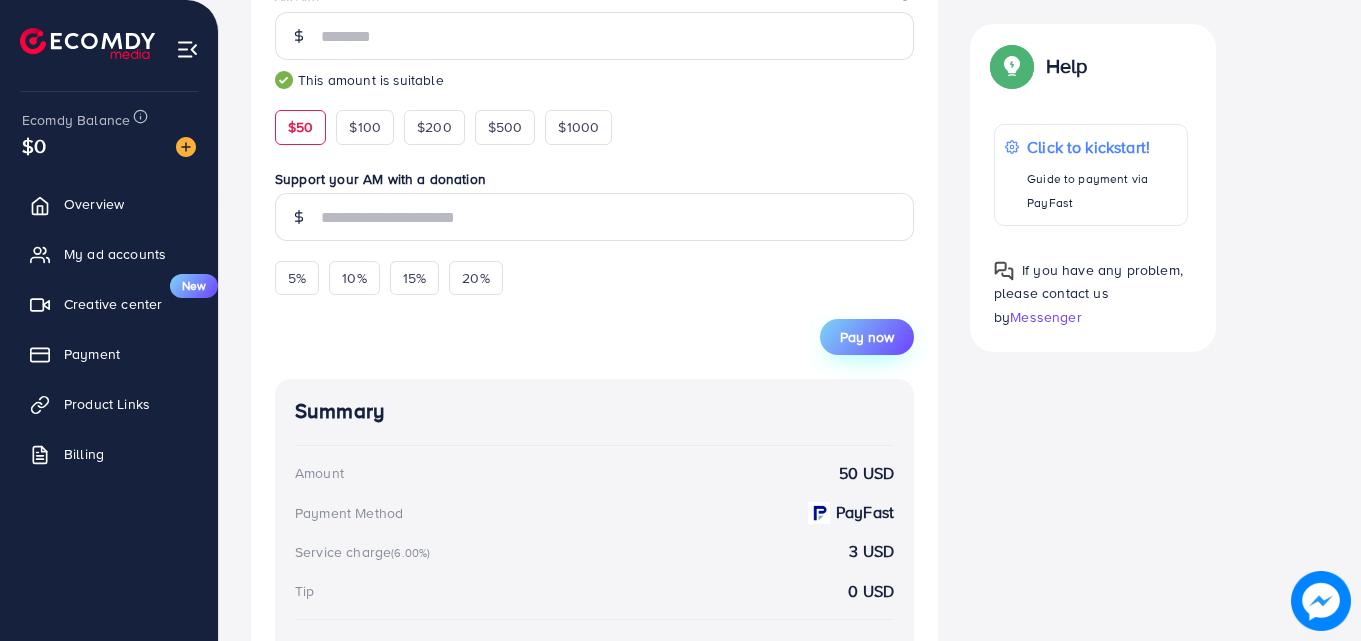 click on "Pay now" at bounding box center (867, 337) 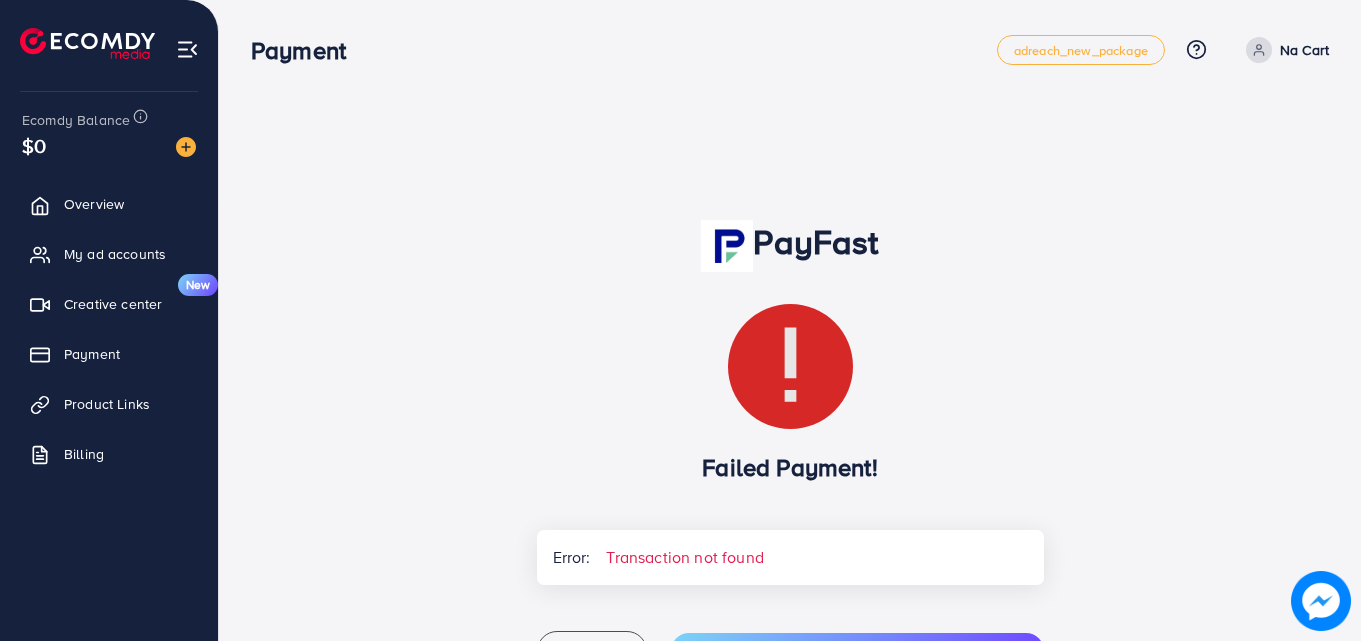 scroll, scrollTop: 0, scrollLeft: 0, axis: both 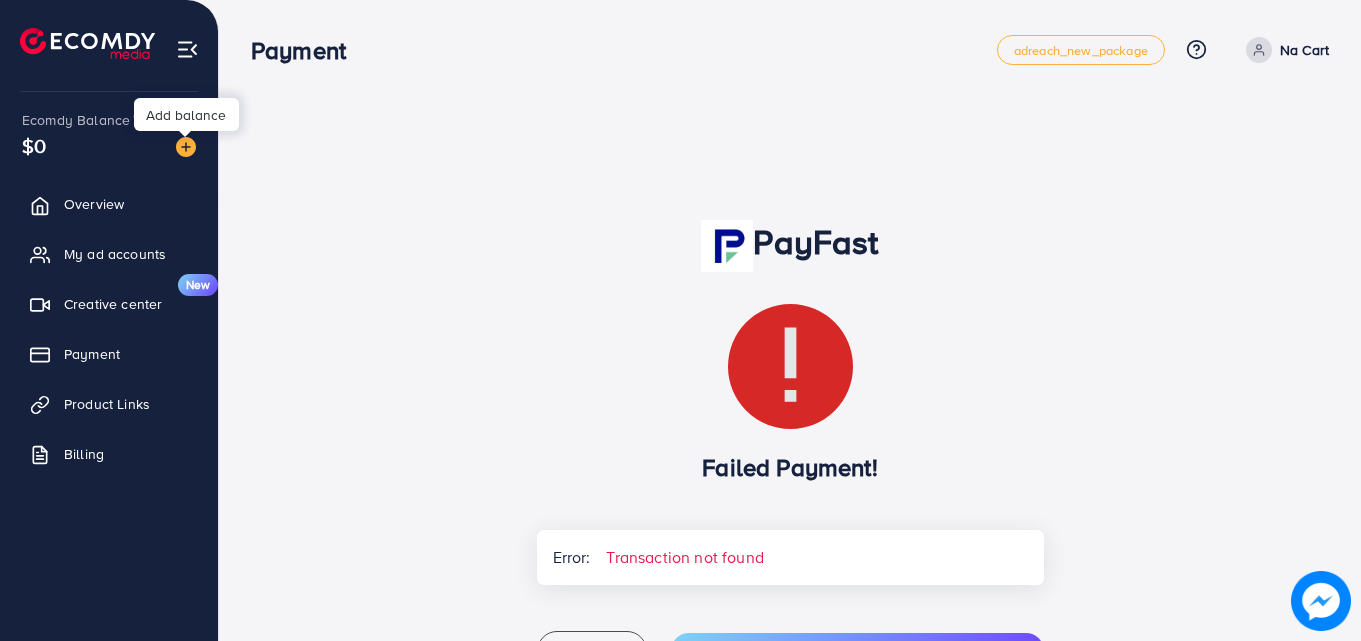 click at bounding box center (186, 147) 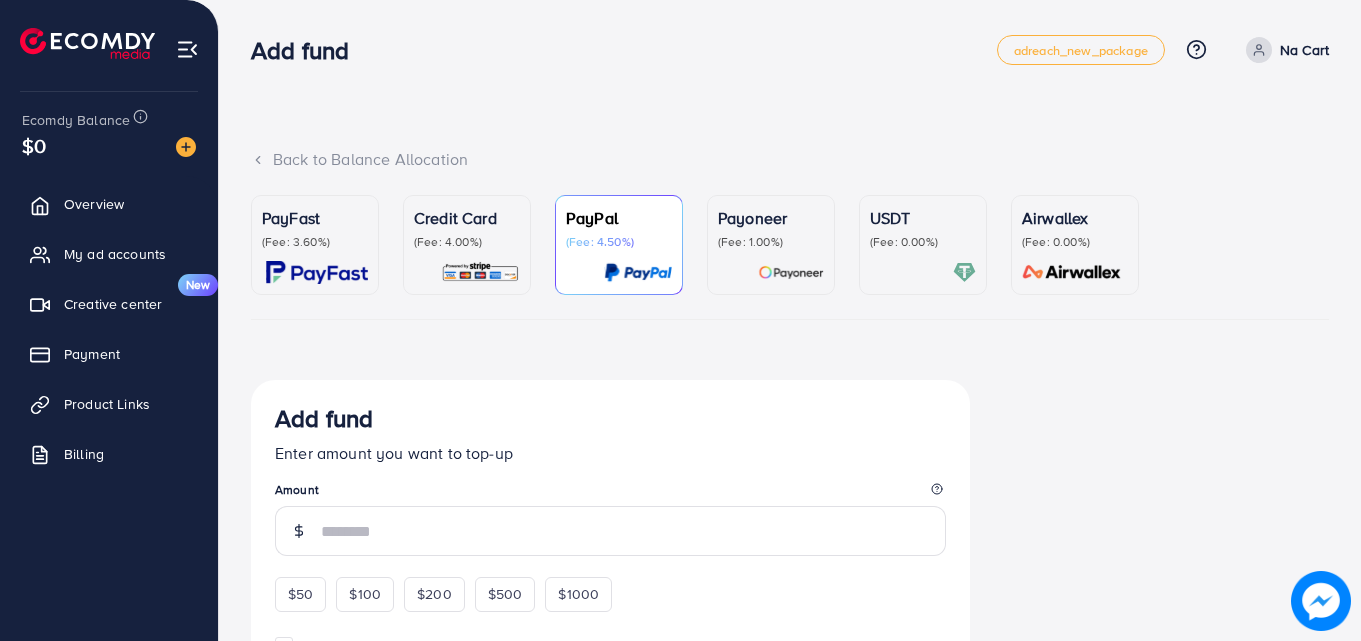 click on "PayFast   (Fee: 3.60%)" at bounding box center [315, 245] 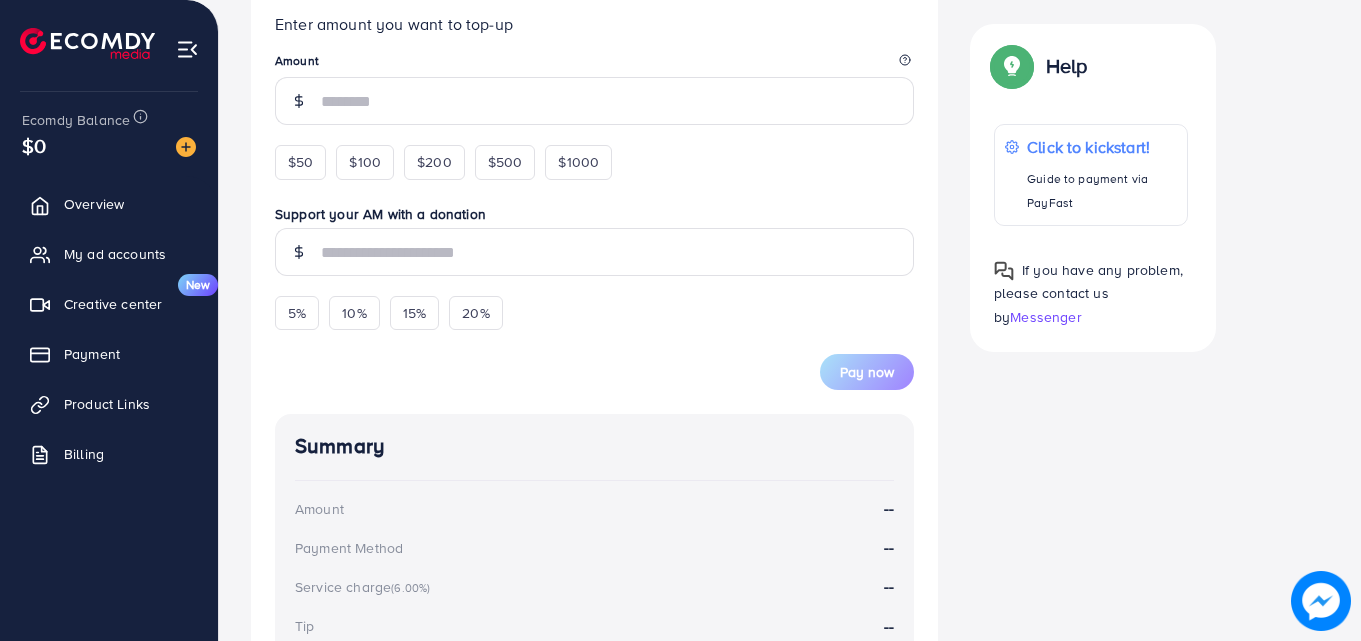 scroll, scrollTop: 450, scrollLeft: 0, axis: vertical 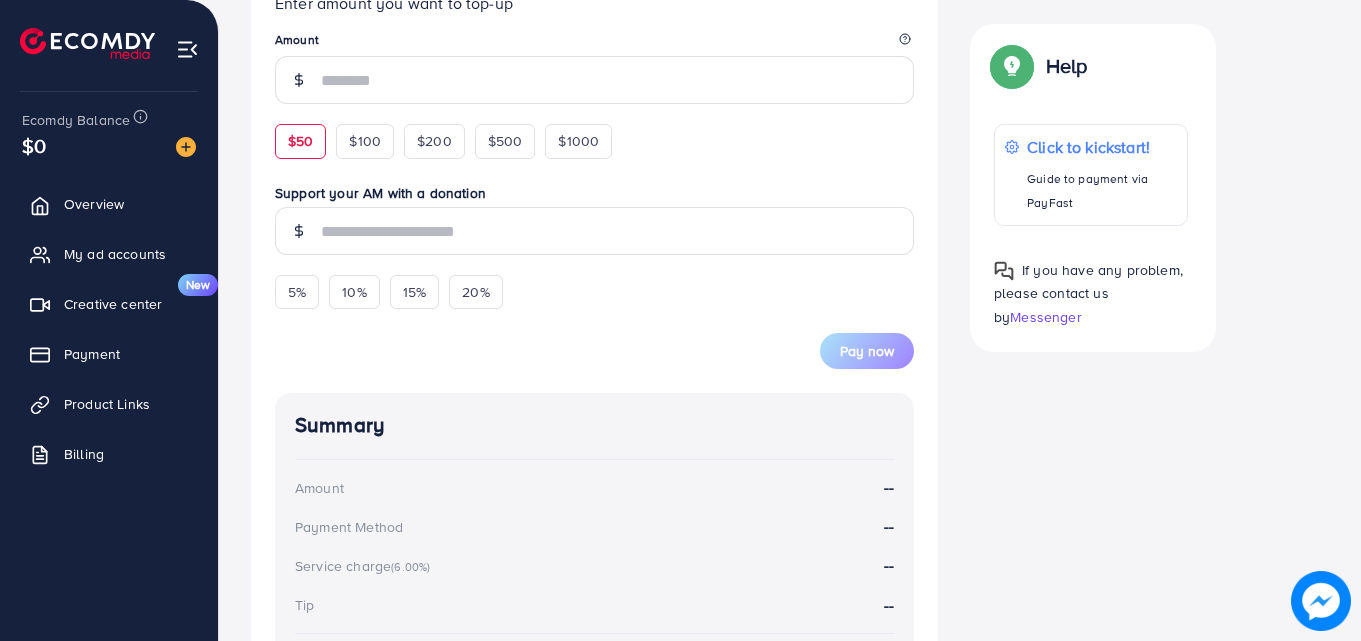 click on "$50" at bounding box center [300, 141] 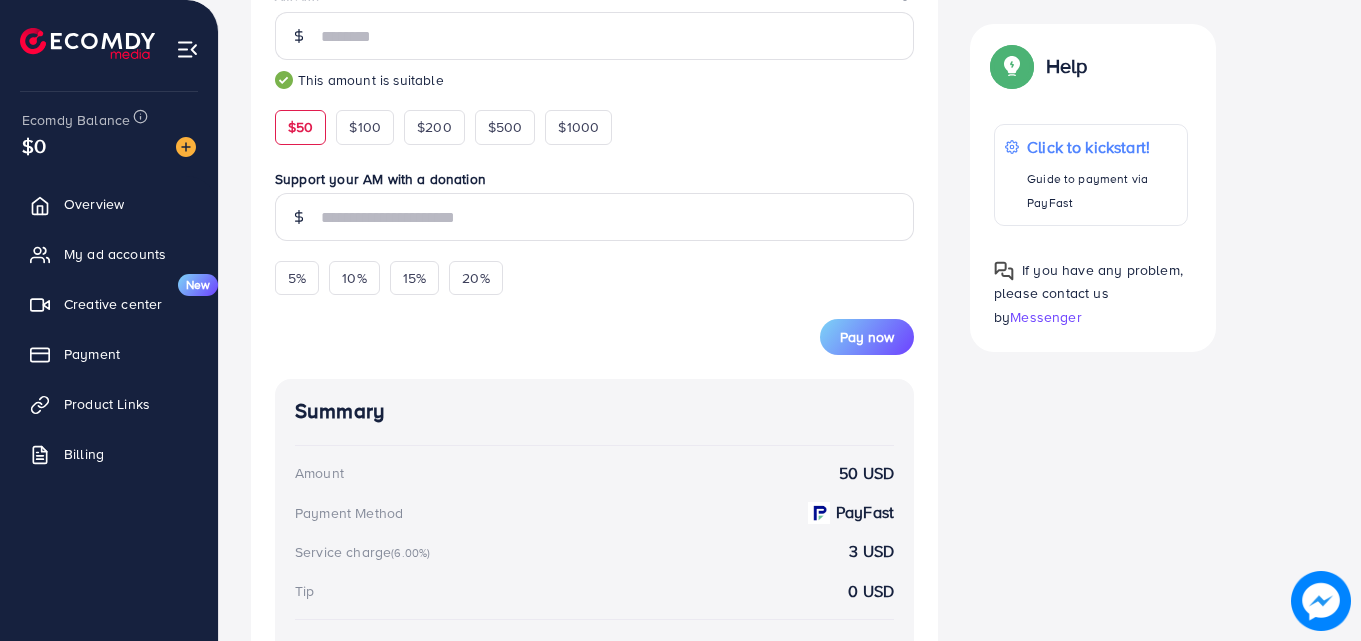 scroll, scrollTop: 497, scrollLeft: 0, axis: vertical 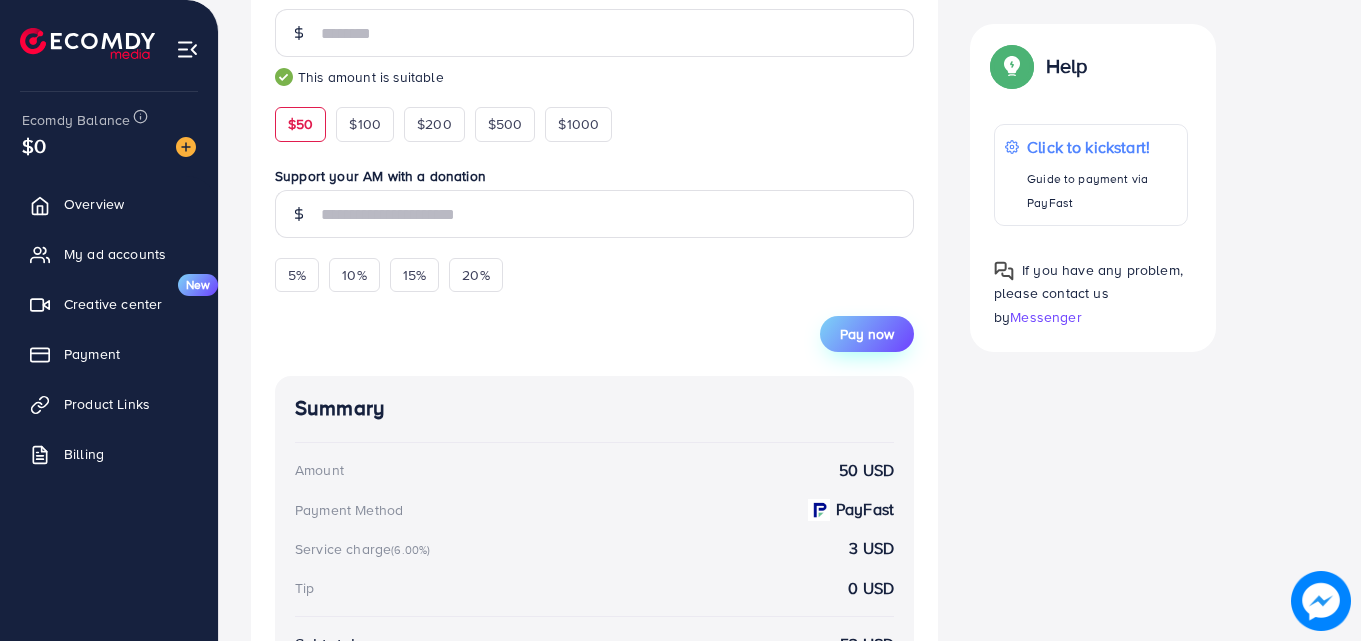 click on "Pay now" at bounding box center [867, 334] 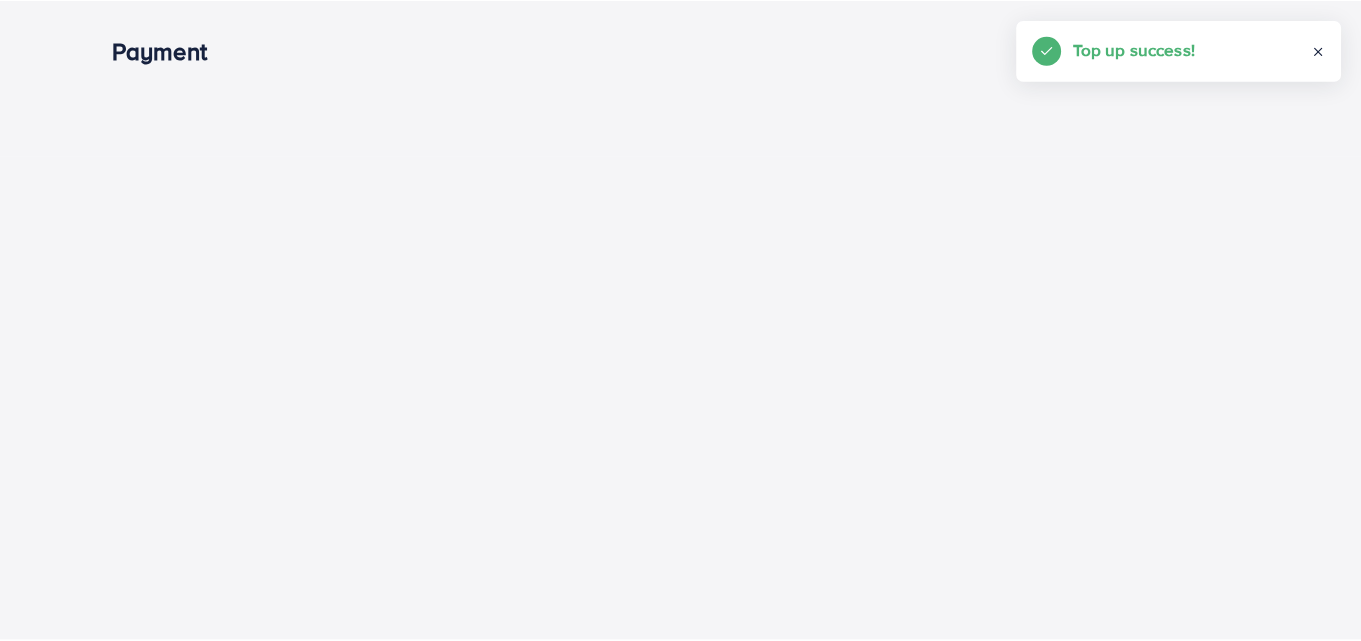 scroll, scrollTop: 0, scrollLeft: 0, axis: both 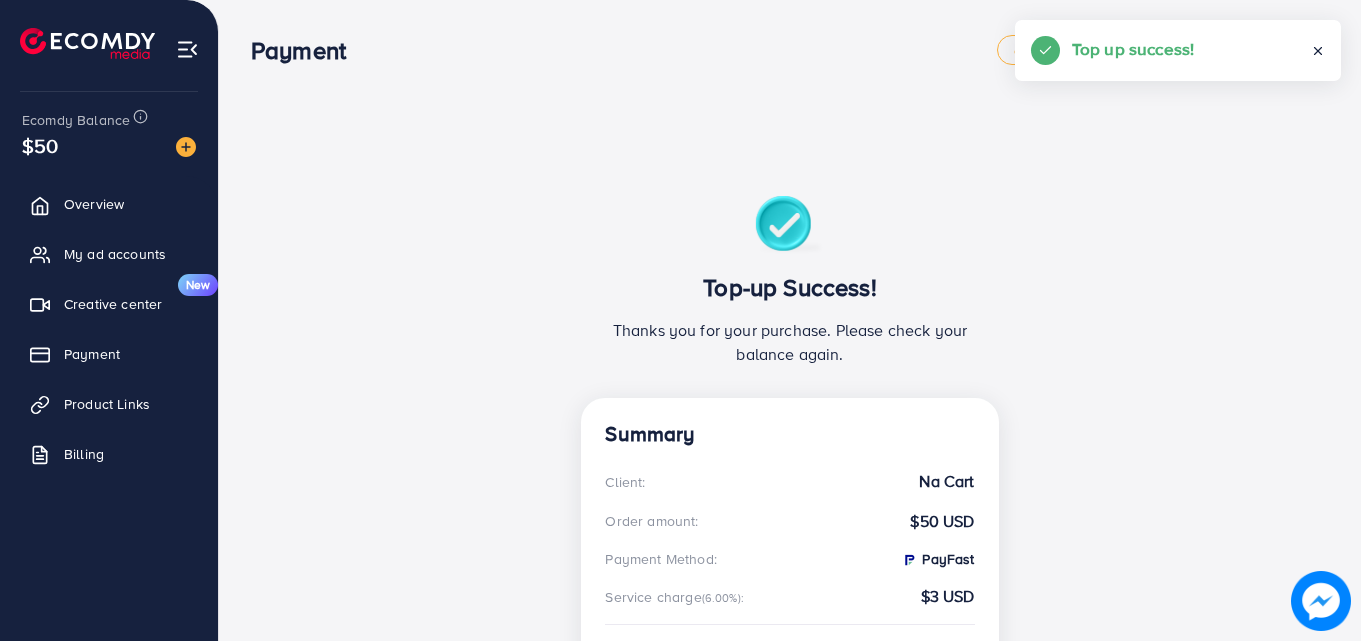 click 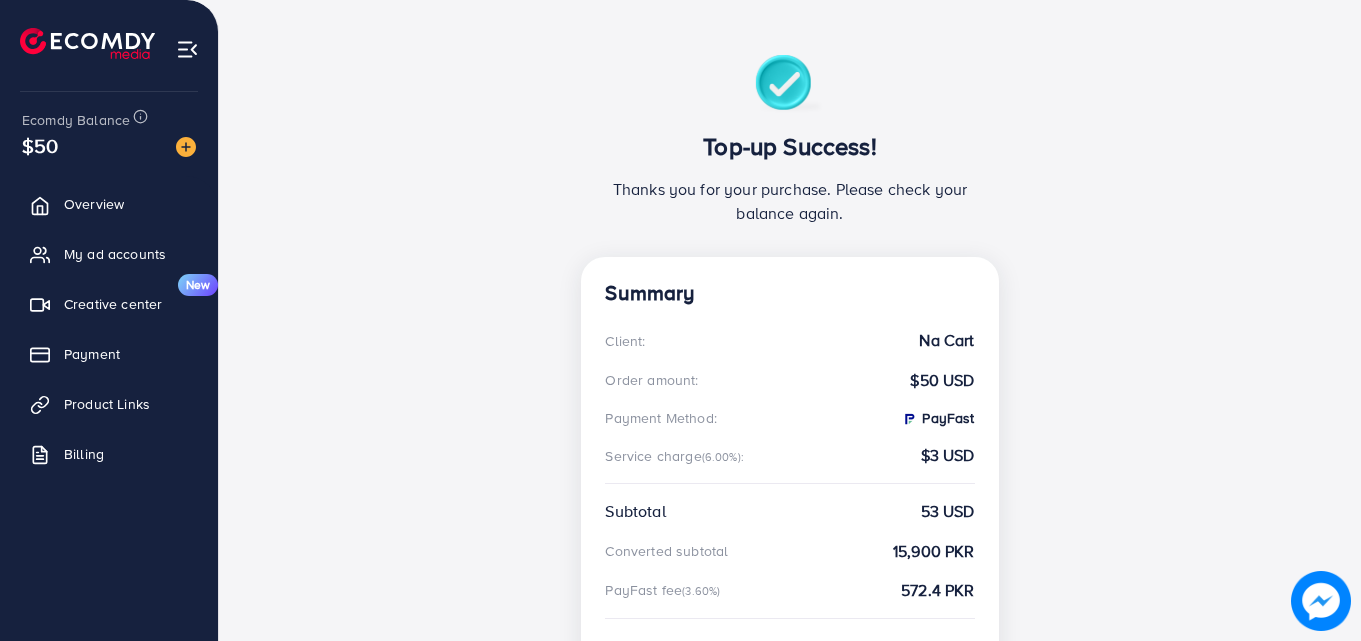 scroll, scrollTop: 0, scrollLeft: 0, axis: both 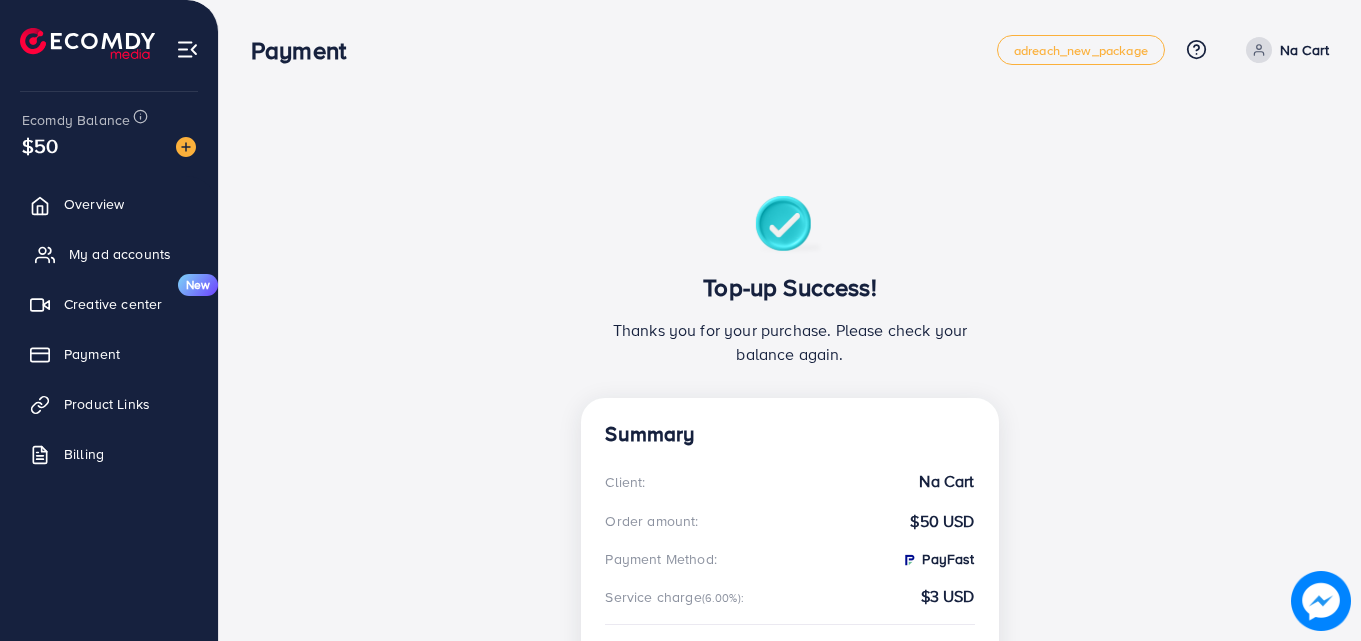 click on "My ad accounts" at bounding box center (120, 254) 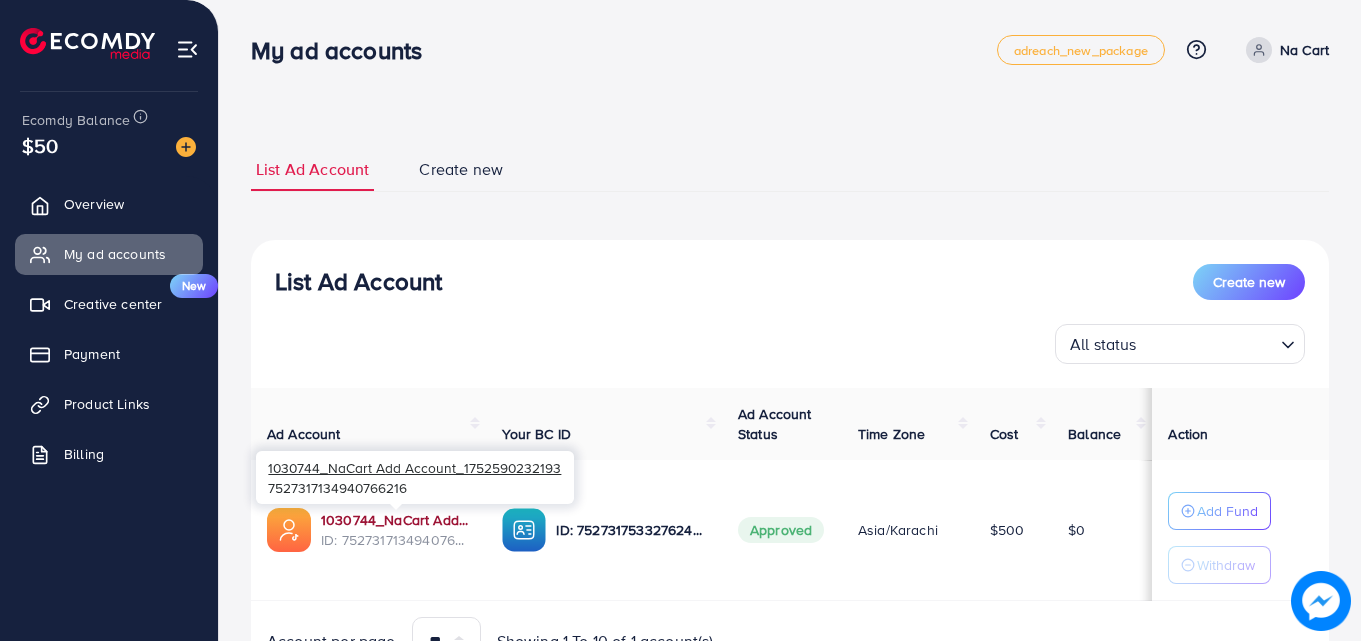 click on "1030744_NaCart Add Account_1752590232193" at bounding box center (395, 520) 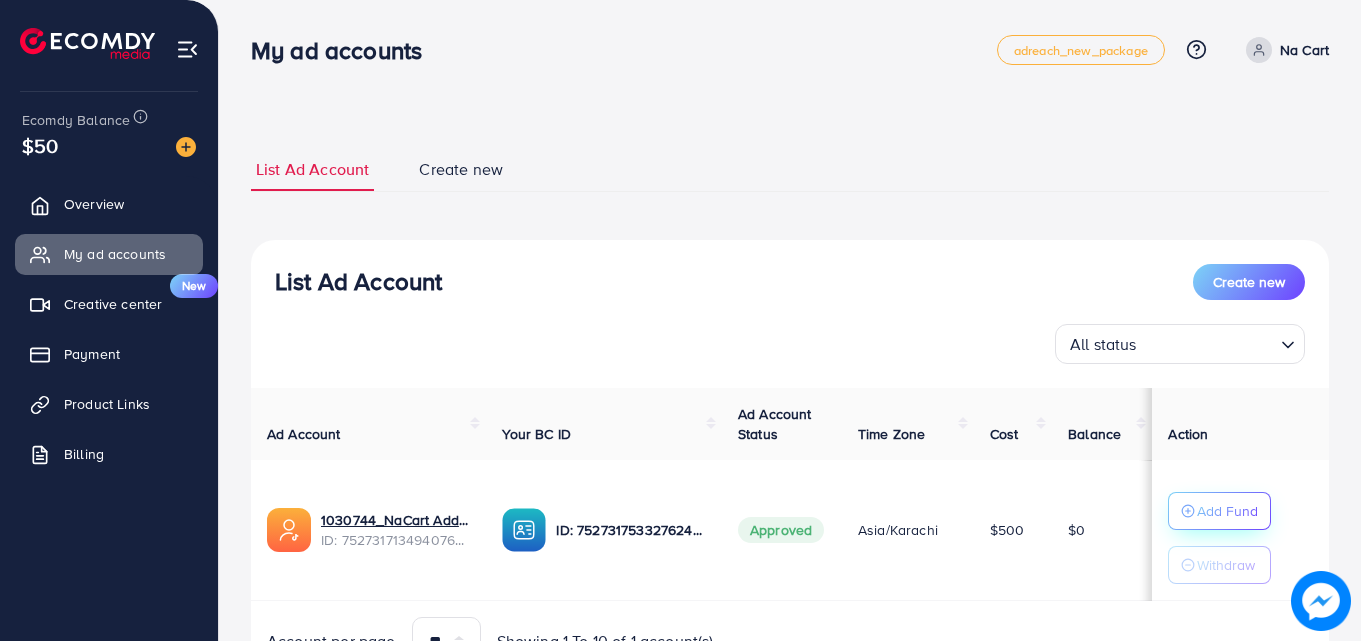 click 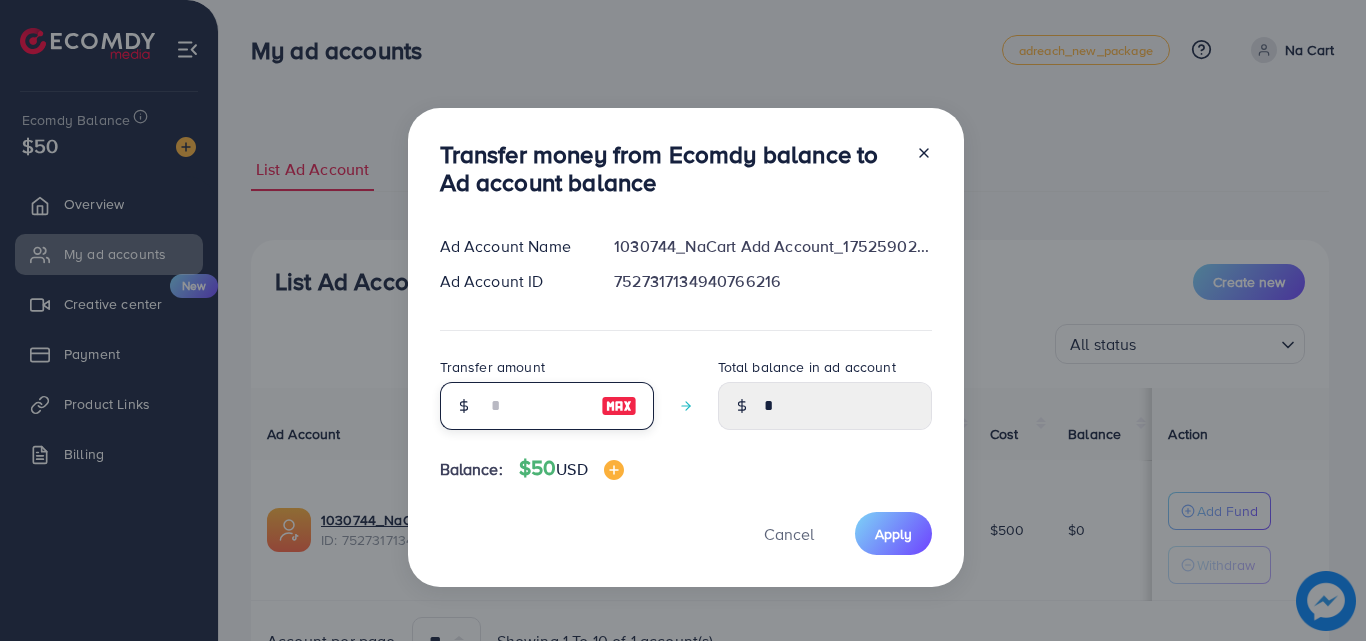 click at bounding box center (536, 406) 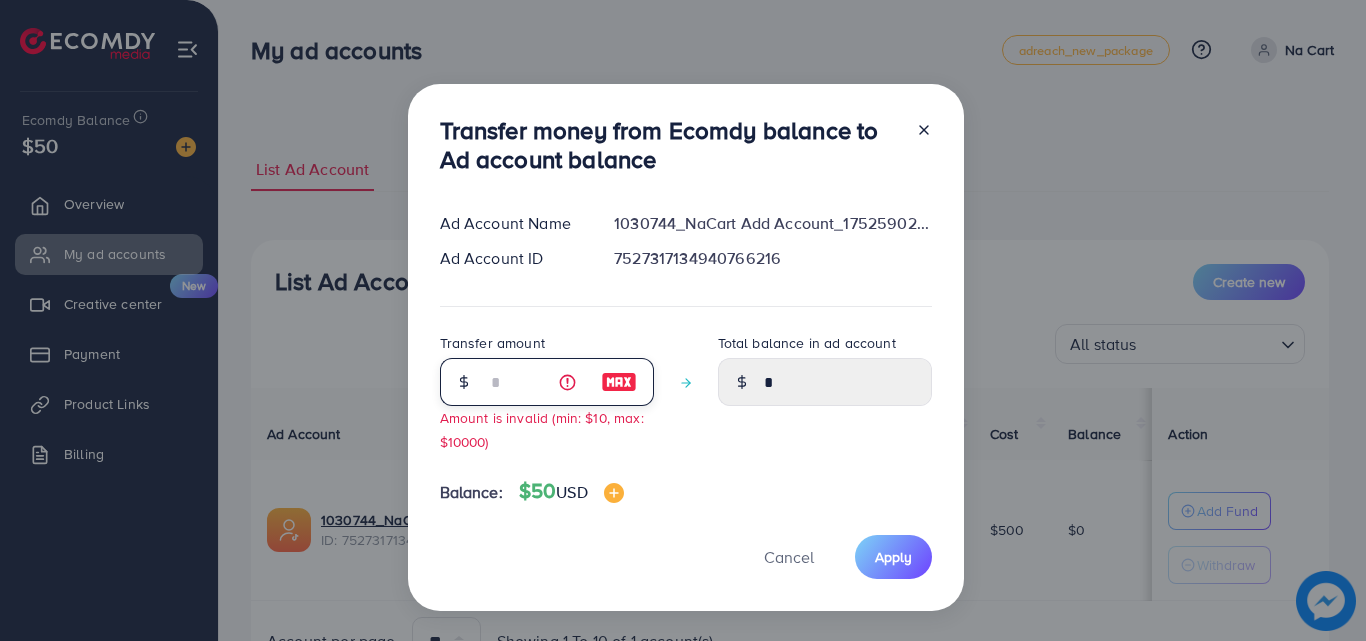 type on "****" 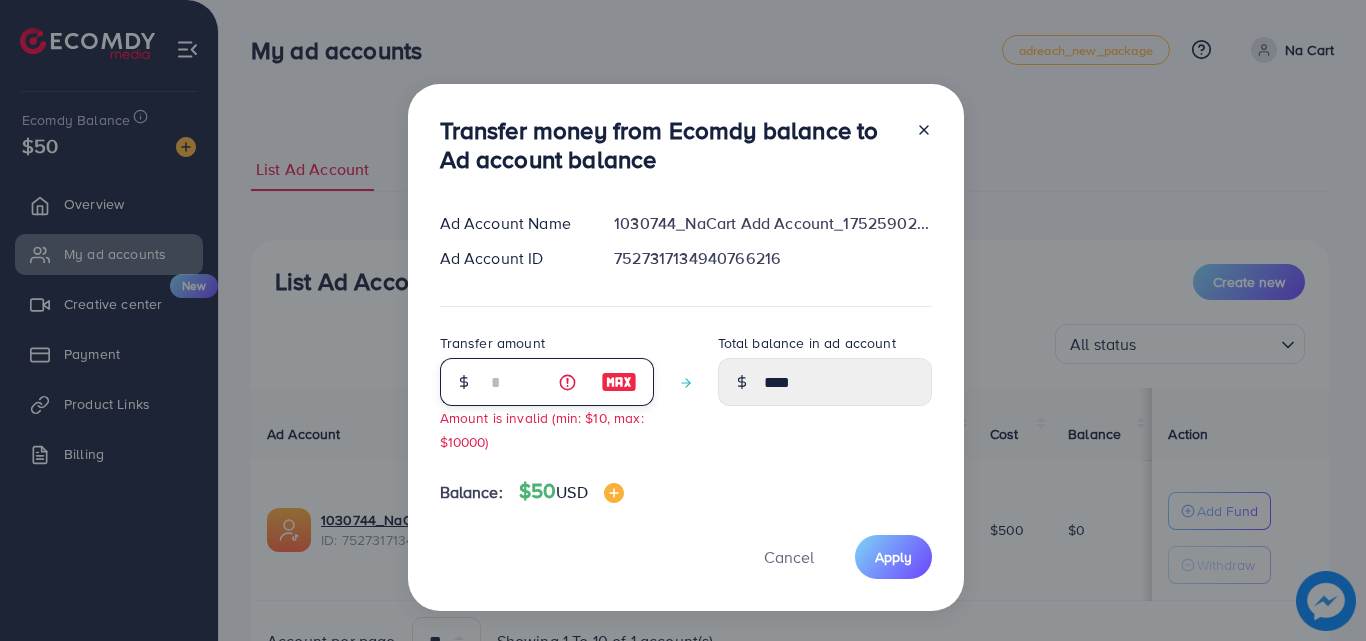 type on "**" 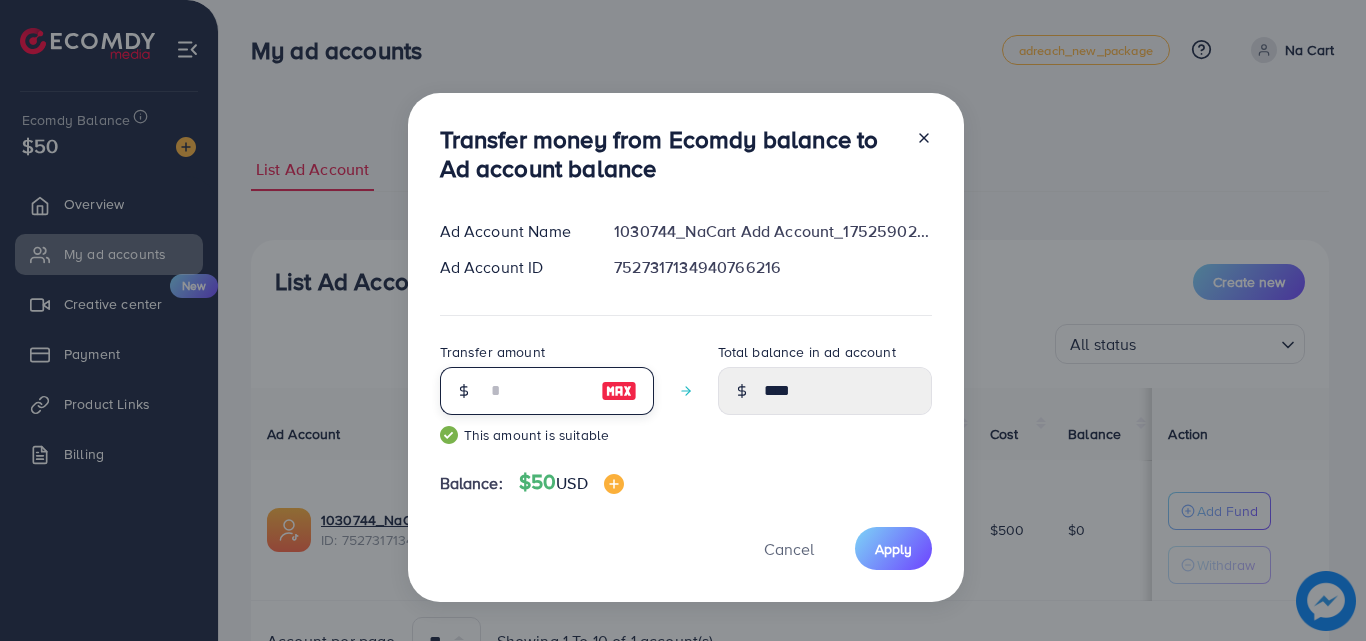 type on "*****" 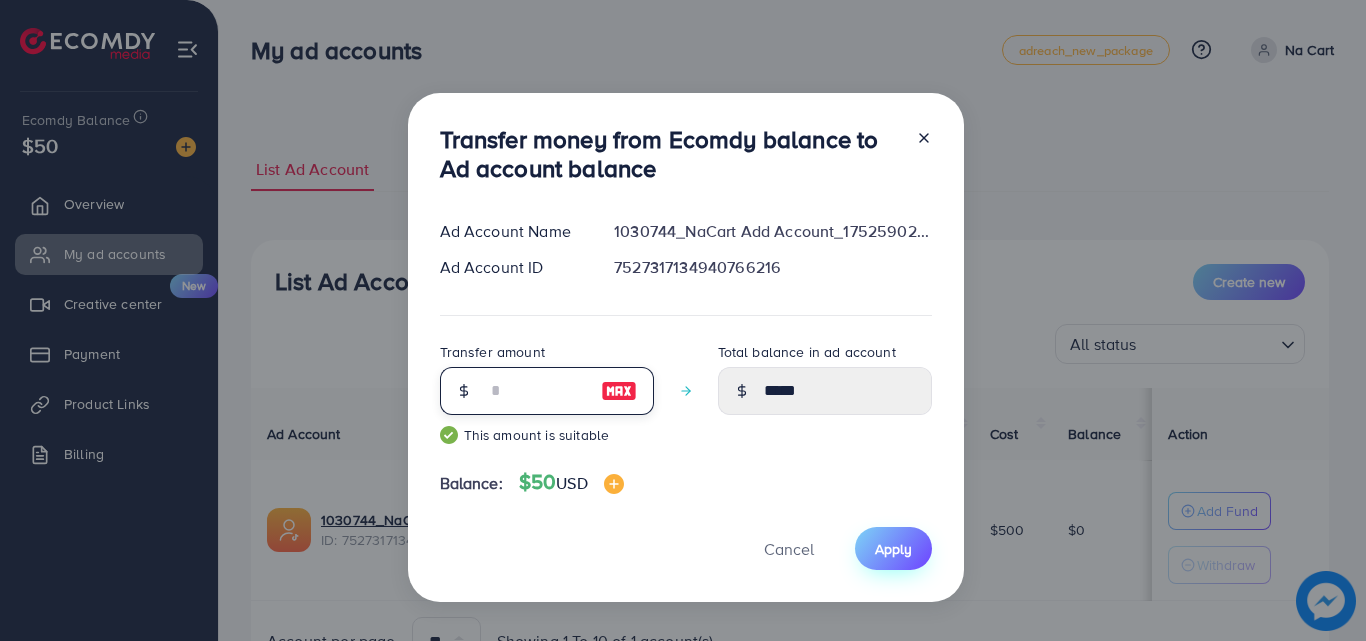 type on "**" 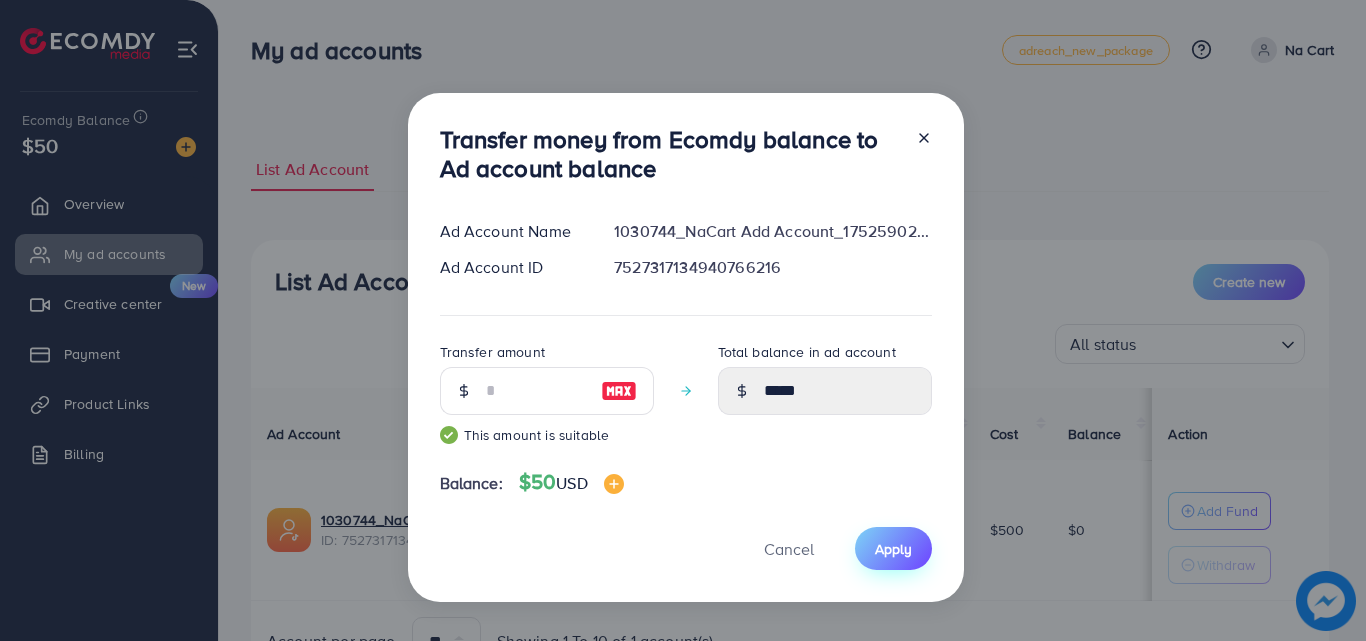 click on "Apply" at bounding box center (893, 549) 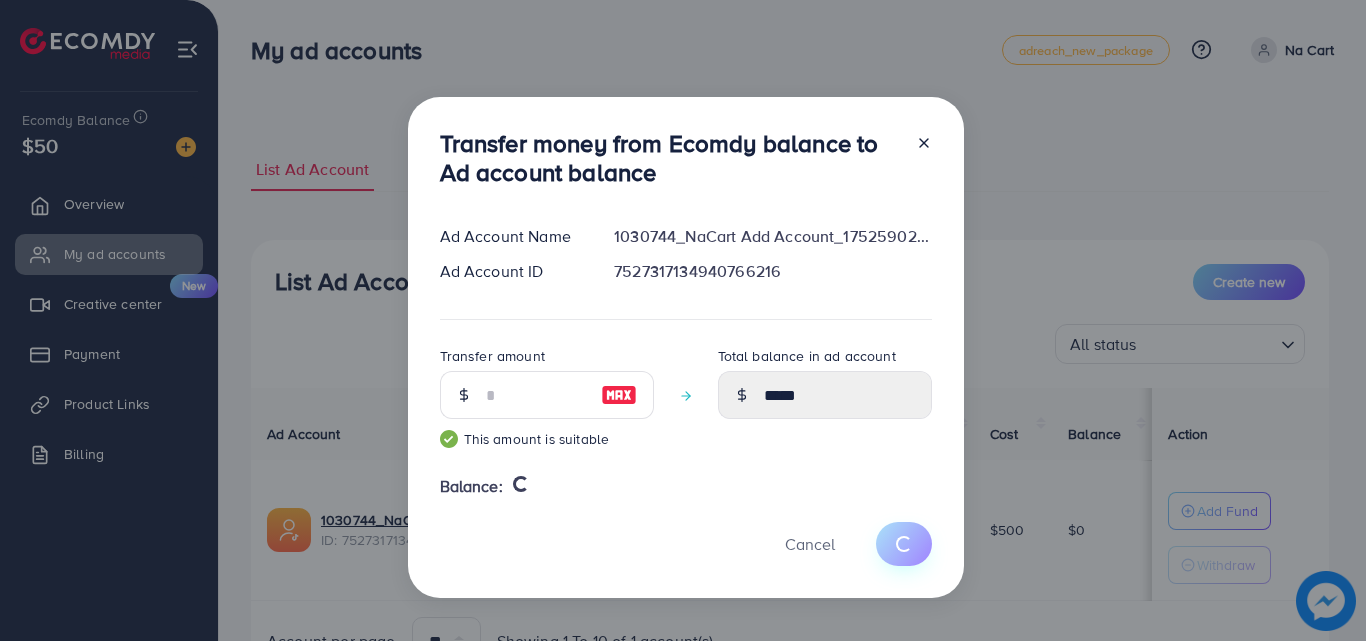 type 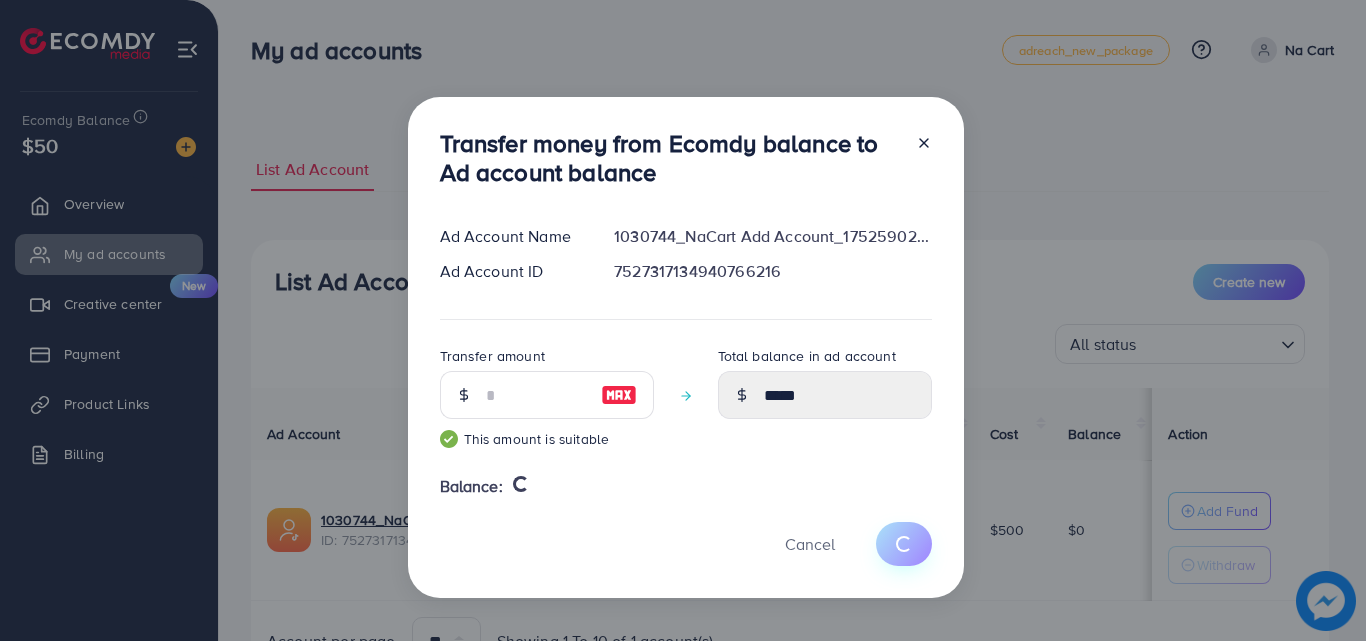 type on "*" 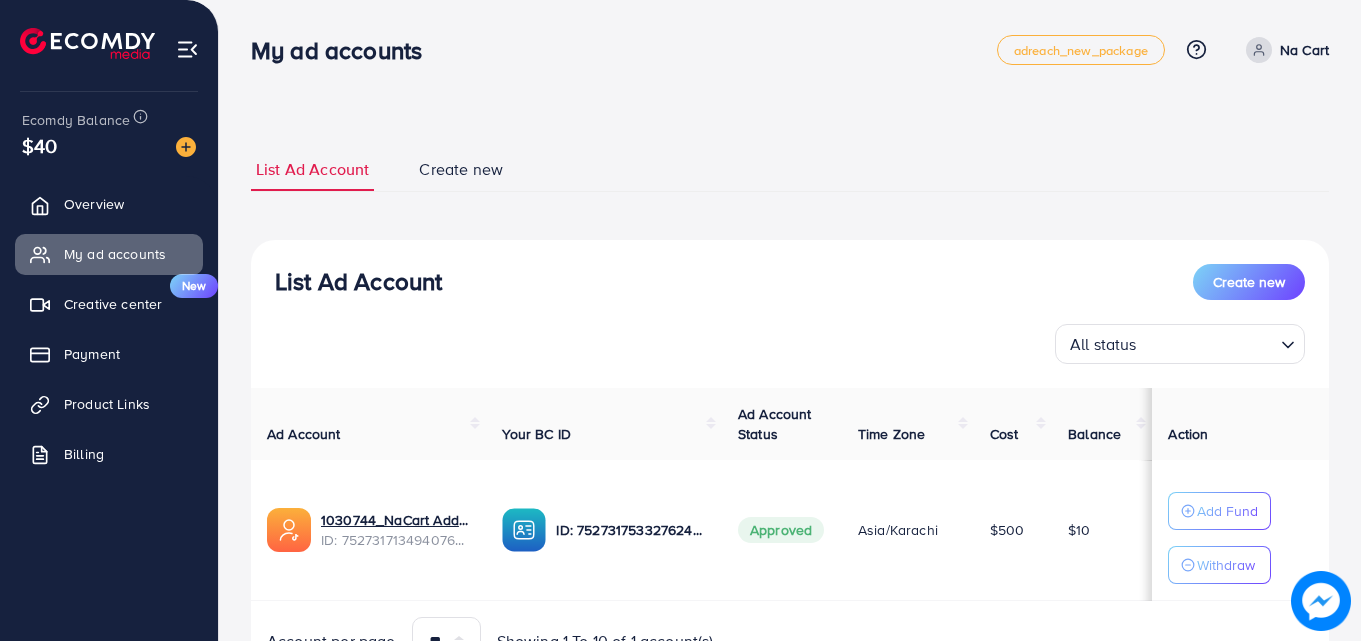 scroll, scrollTop: 0, scrollLeft: 0, axis: both 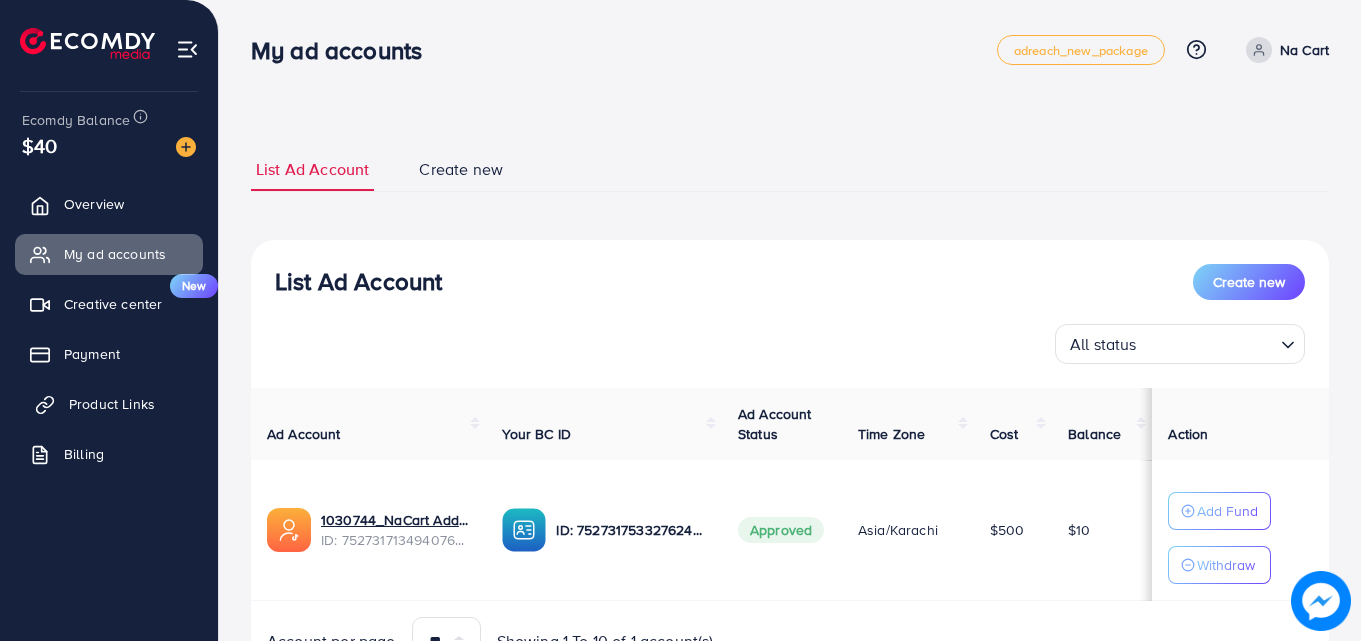 click on "Product Links" at bounding box center [109, 404] 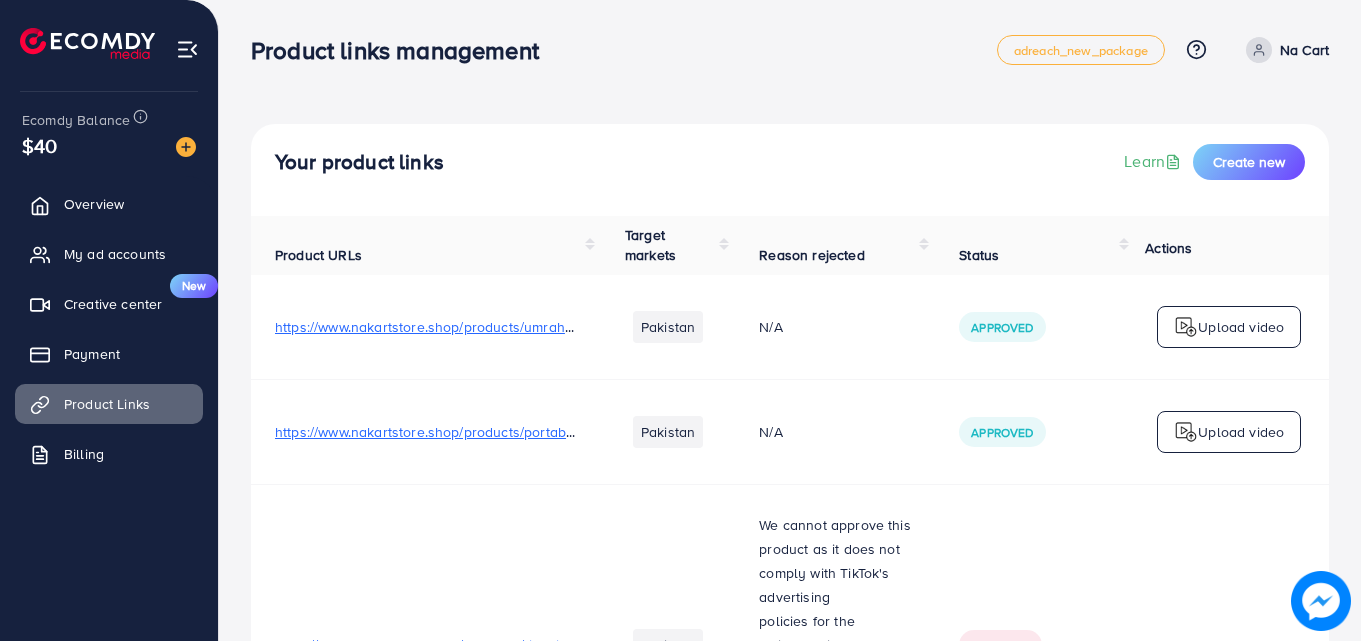 scroll, scrollTop: 1313, scrollLeft: 0, axis: vertical 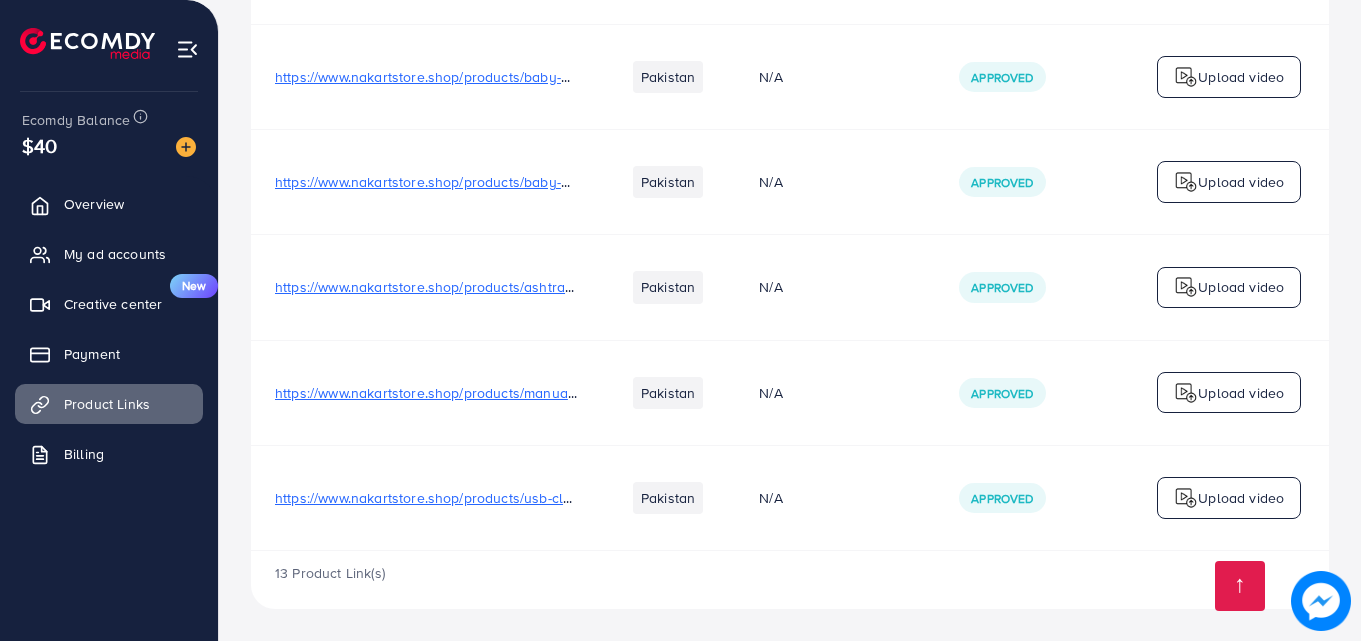 click on "https://www.nakartstore.shop/products/usb-clock-fan-with-real-time-clock-temperature-display" at bounding box center [574, 498] 